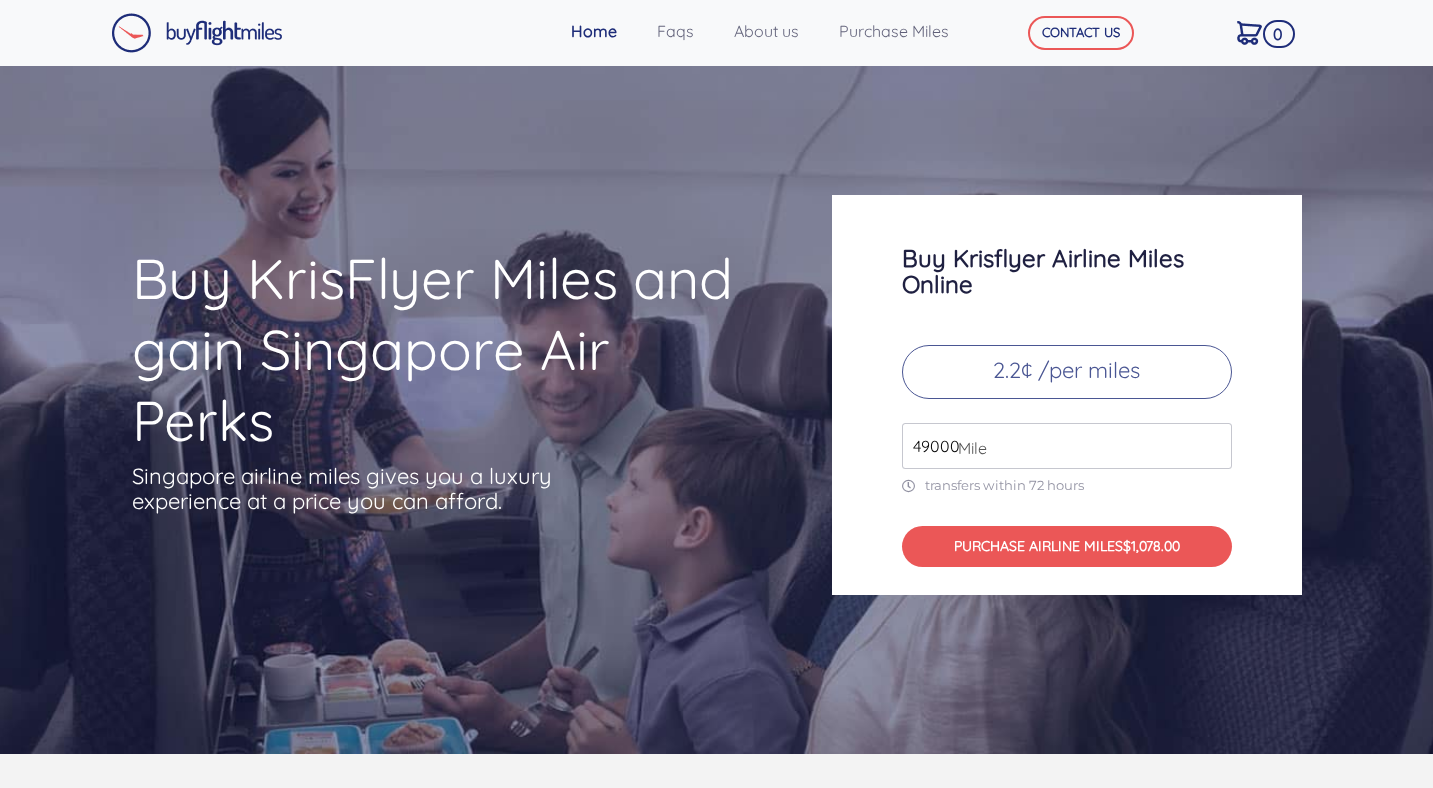 scroll, scrollTop: 0, scrollLeft: 0, axis: both 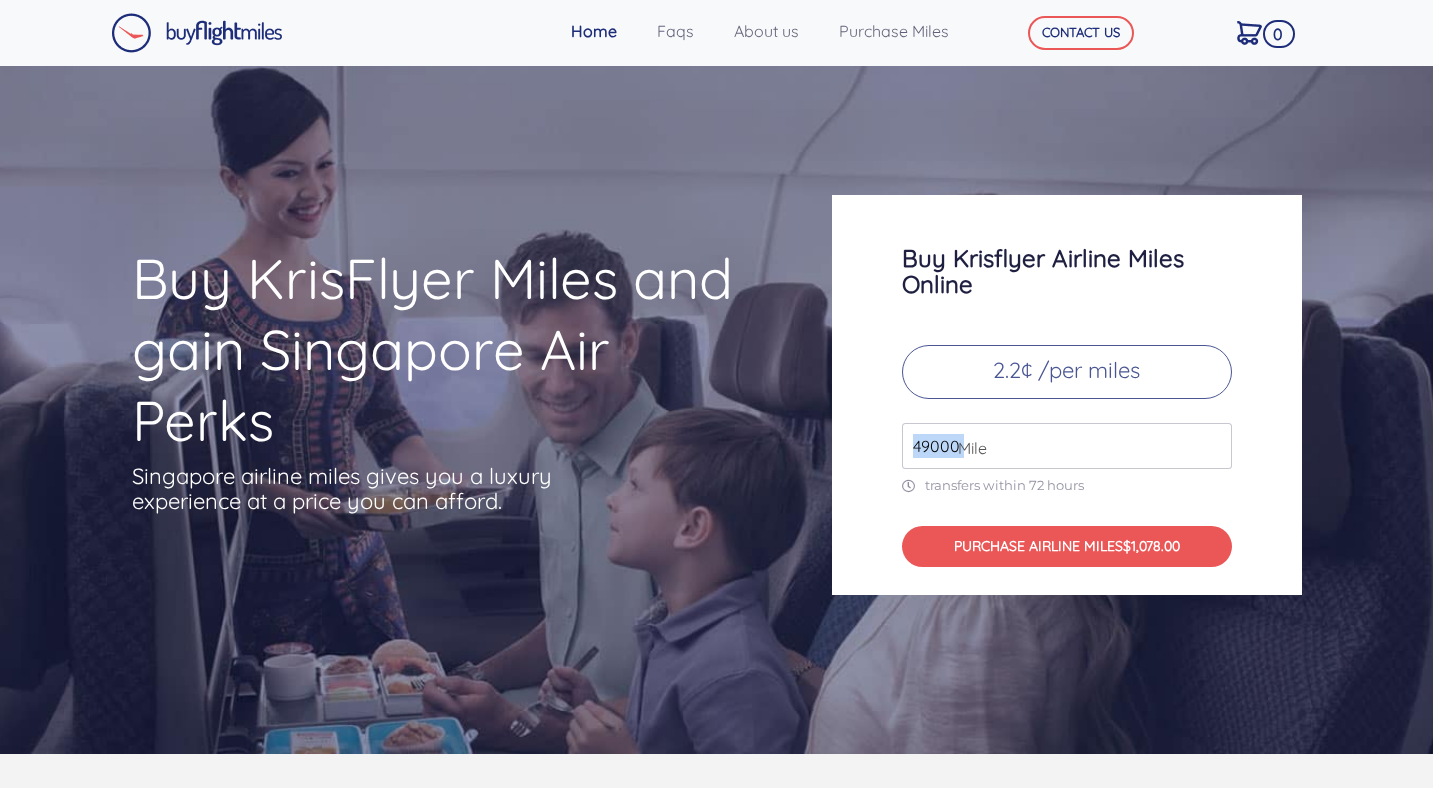 drag, startPoint x: 953, startPoint y: 442, endPoint x: 915, endPoint y: 444, distance: 38.052597 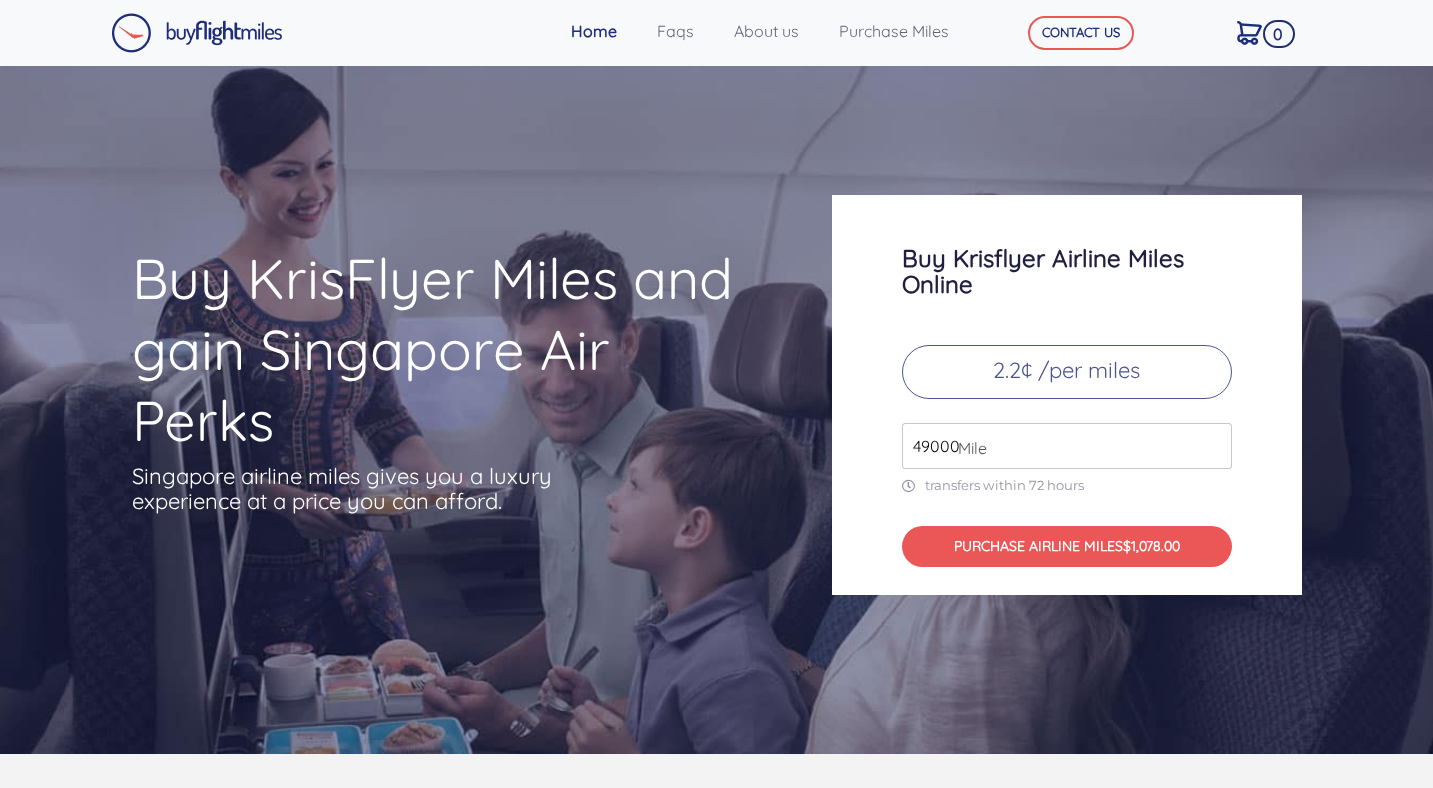 click on "49000" at bounding box center (1067, 446) 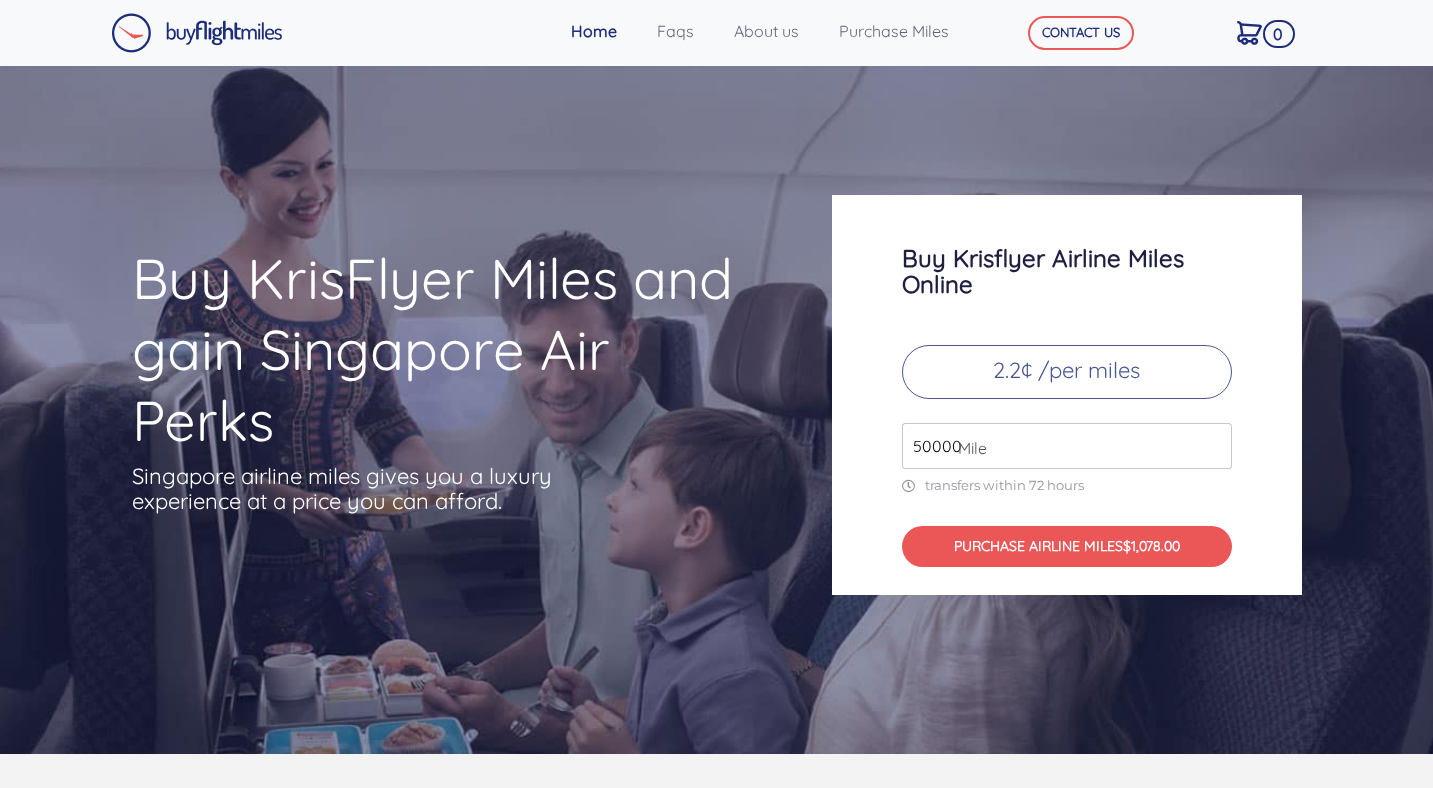click on "50000" at bounding box center (1067, 446) 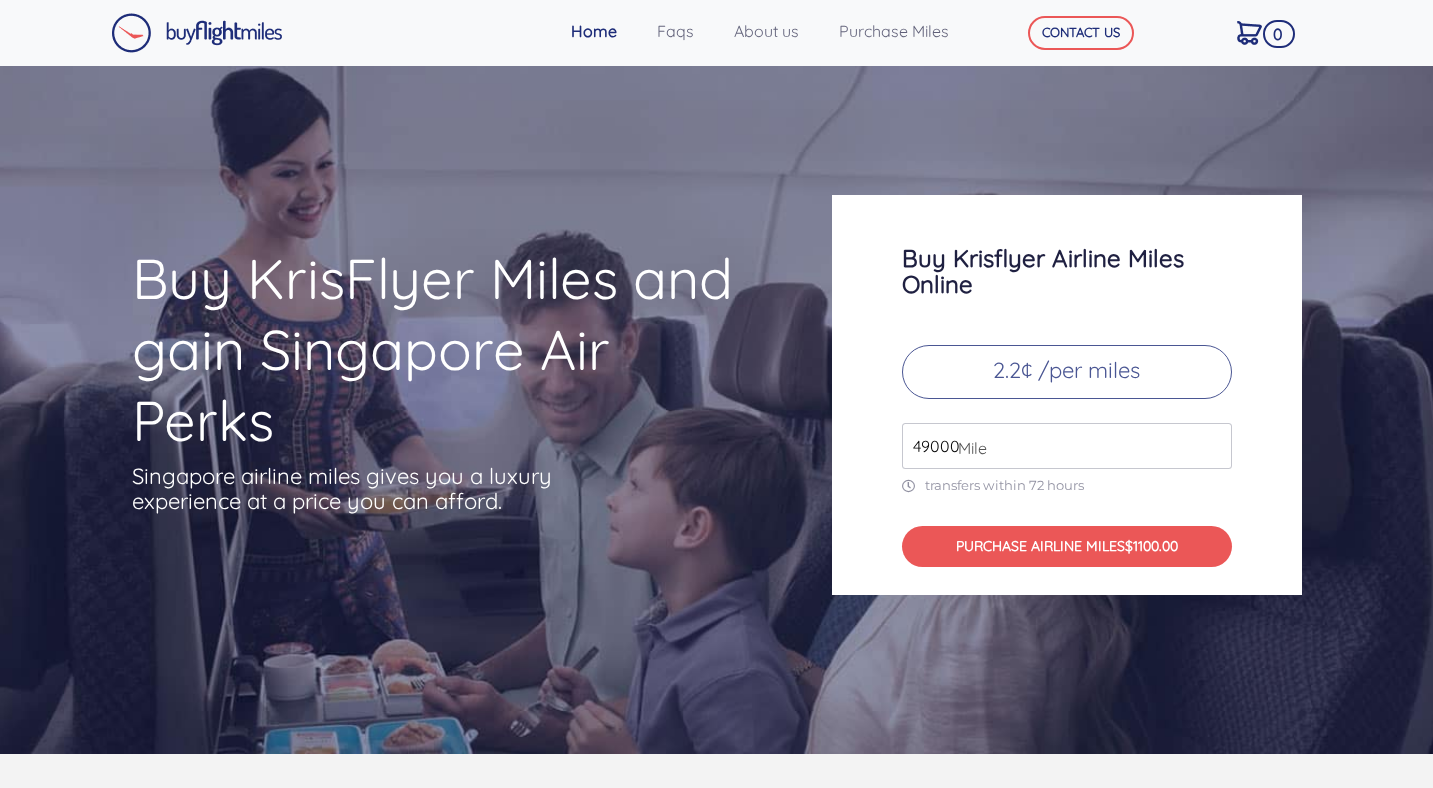 click on "49000" at bounding box center [1067, 446] 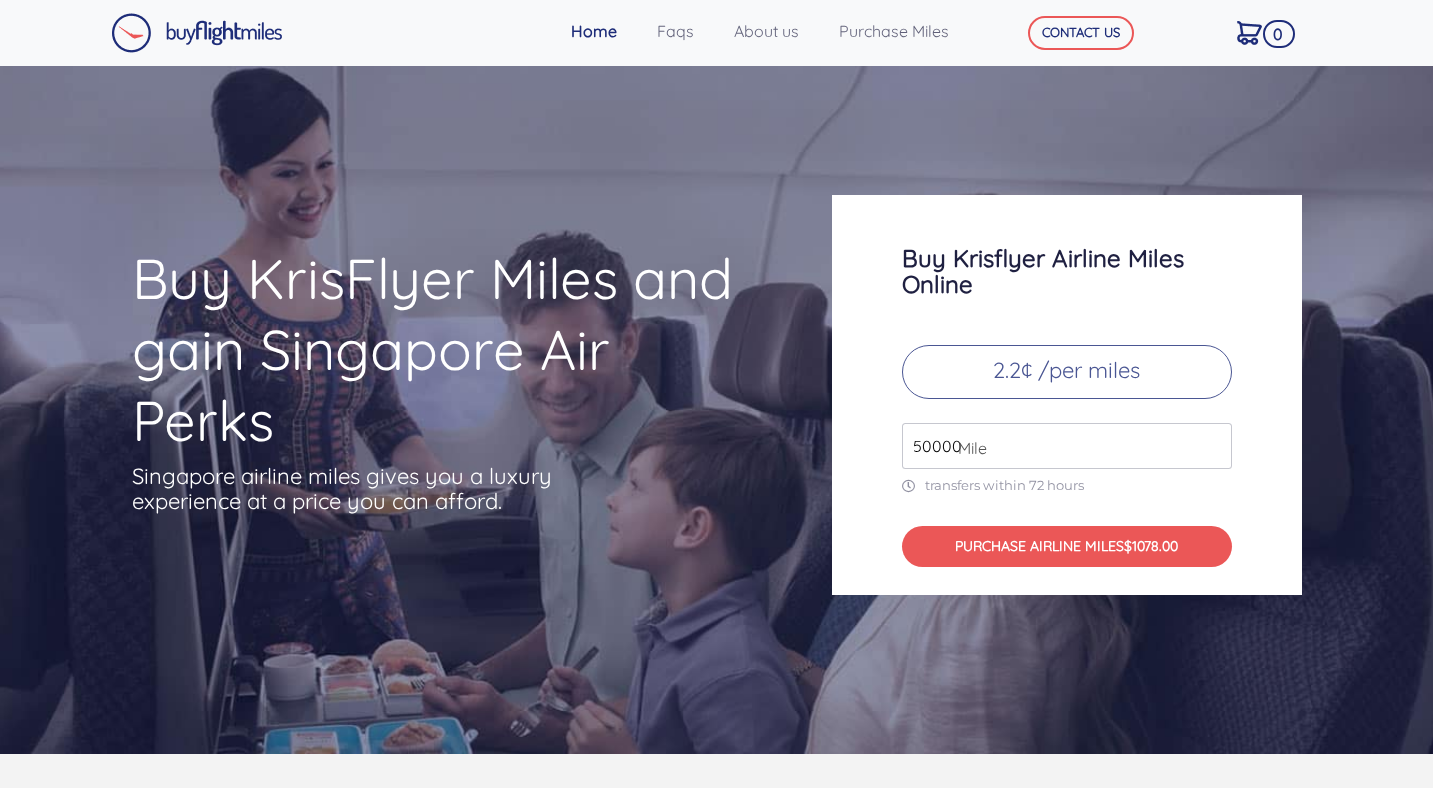 click on "50000" at bounding box center [1067, 446] 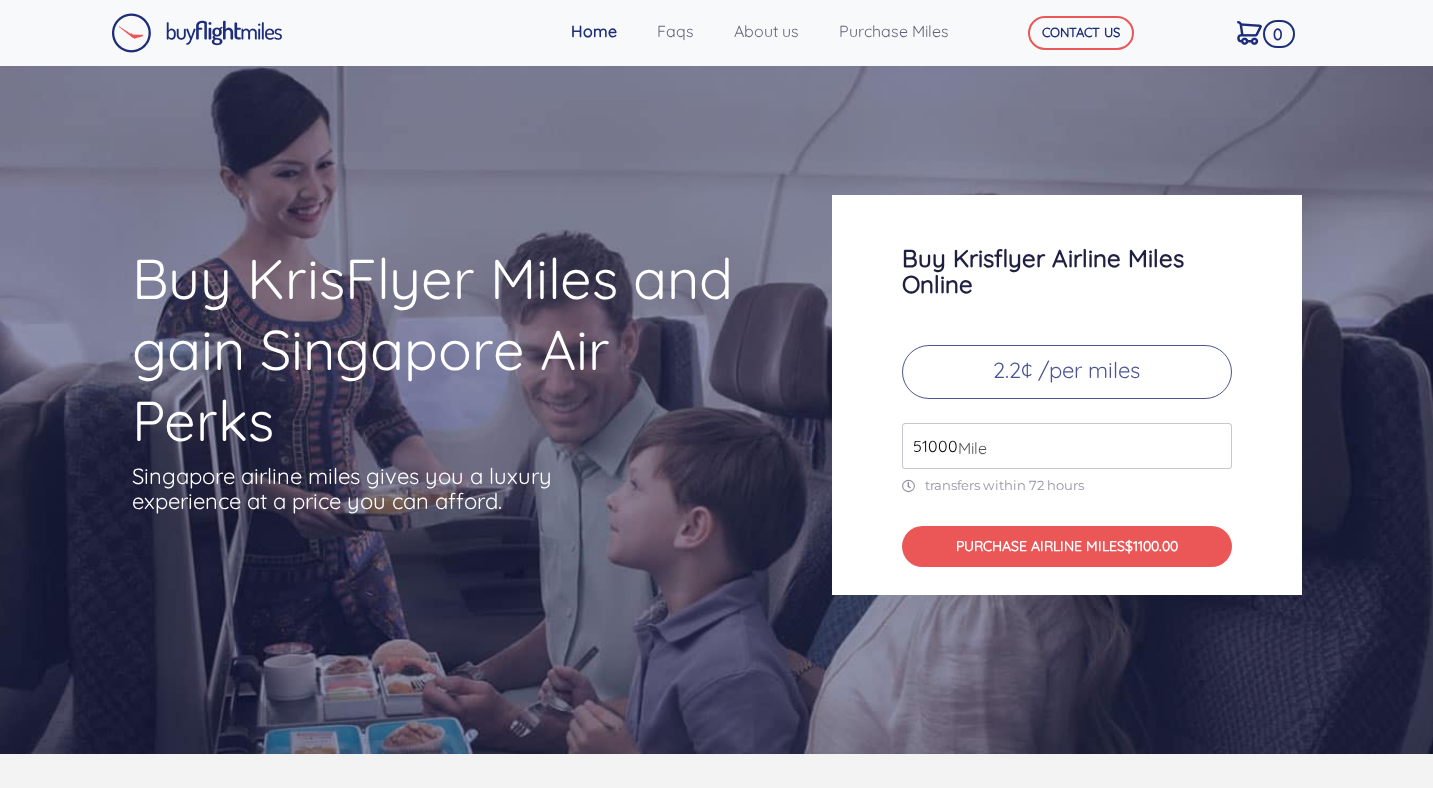 click on "51000" at bounding box center [1067, 446] 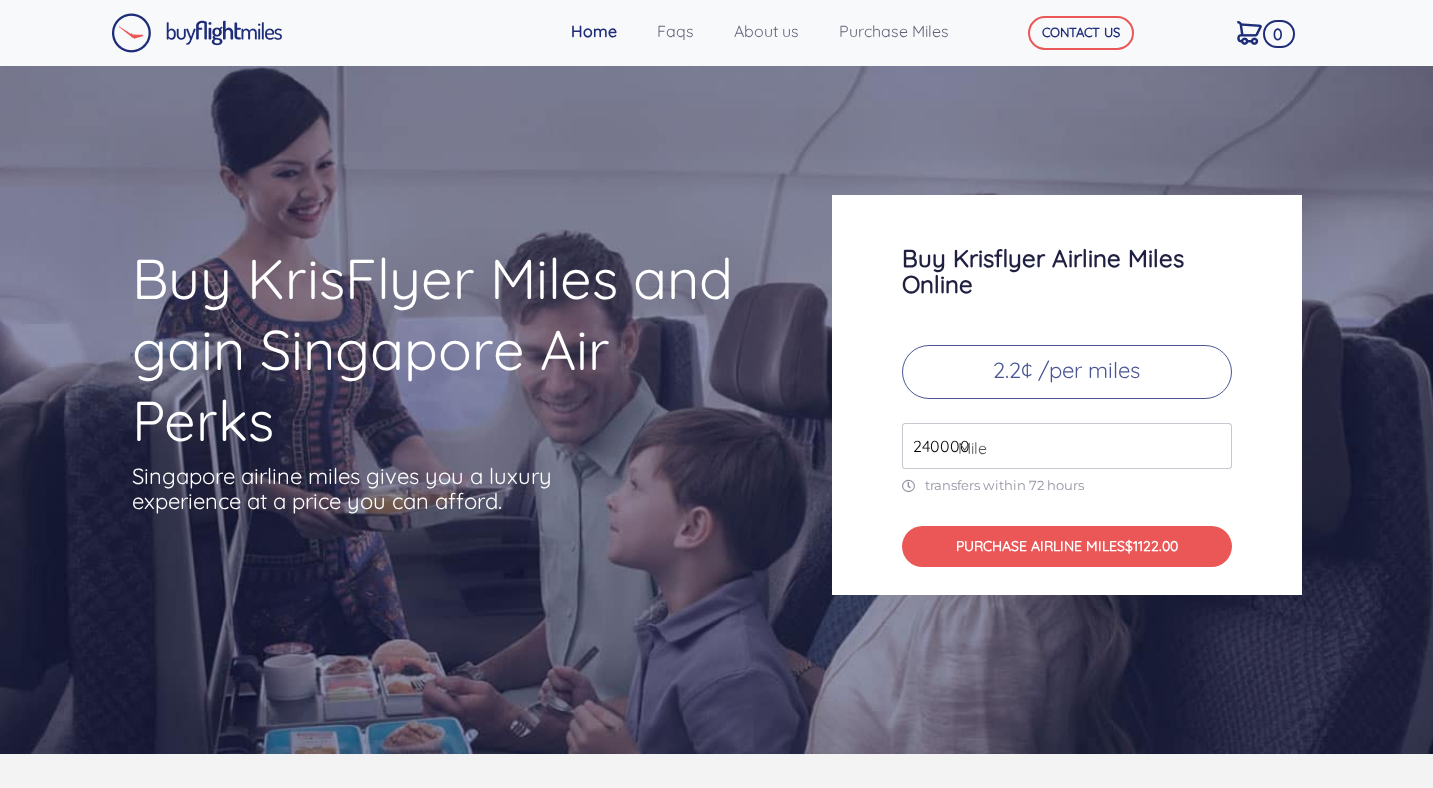 click on "240000" at bounding box center [1067, 446] 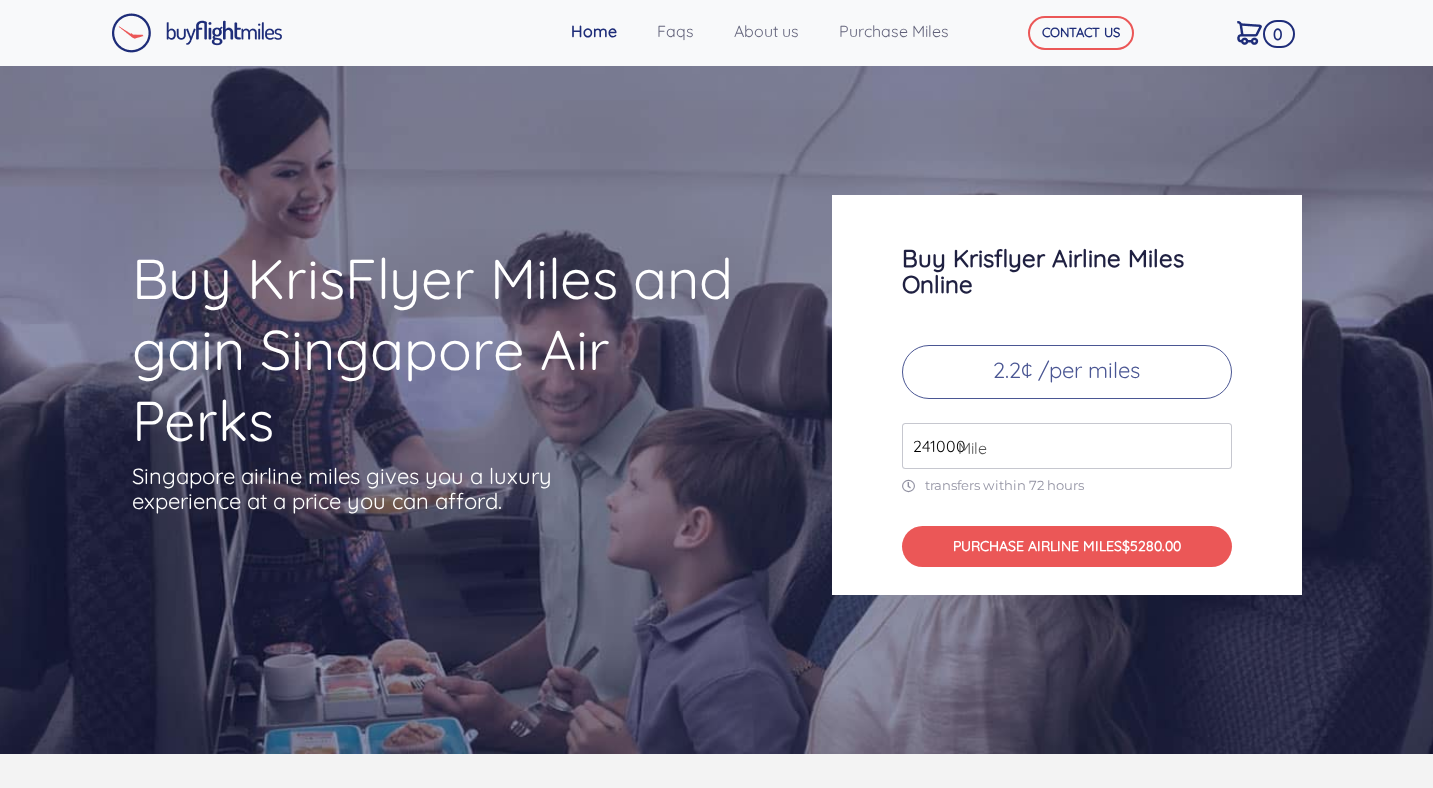 click on "241000" at bounding box center [1067, 446] 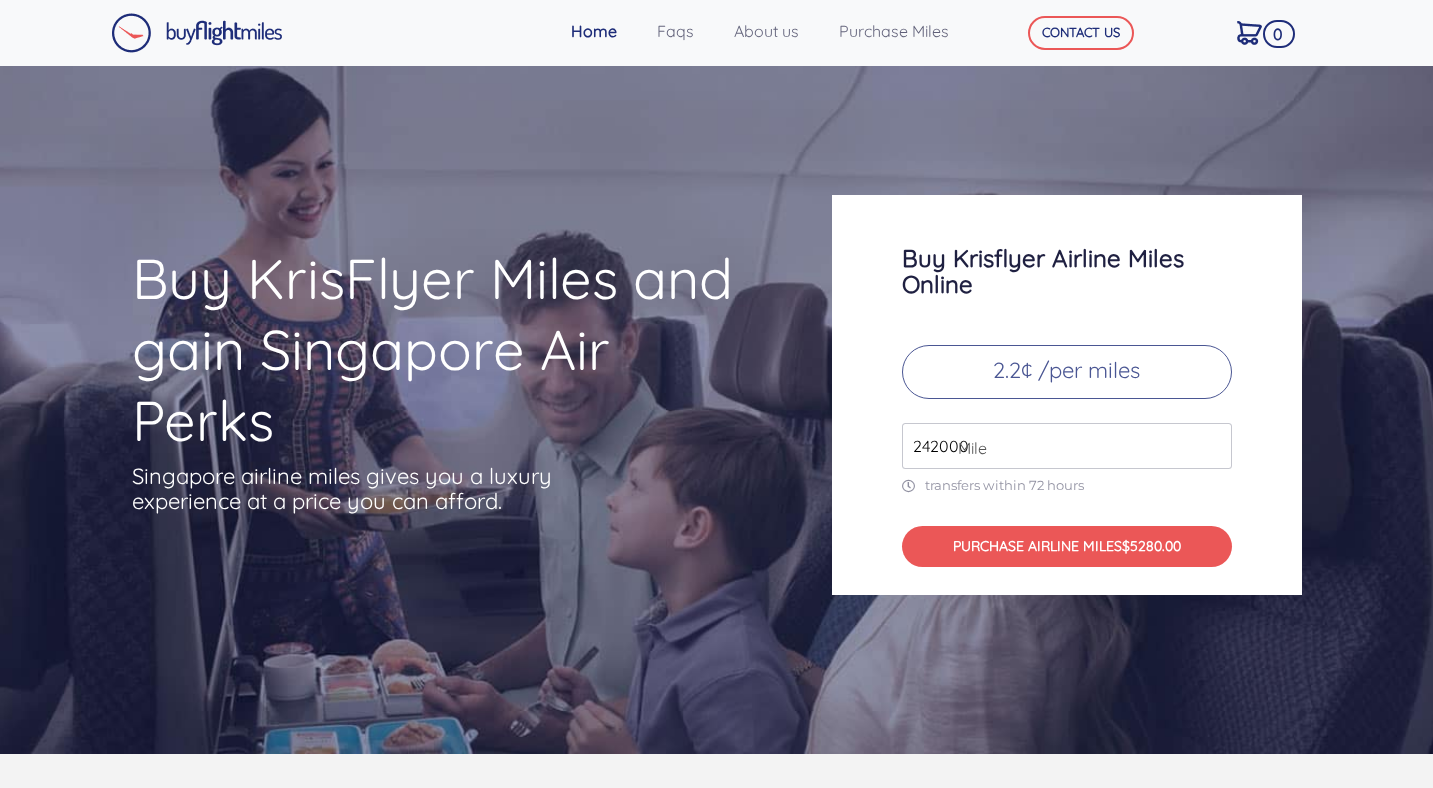 click on "242000" at bounding box center (1067, 446) 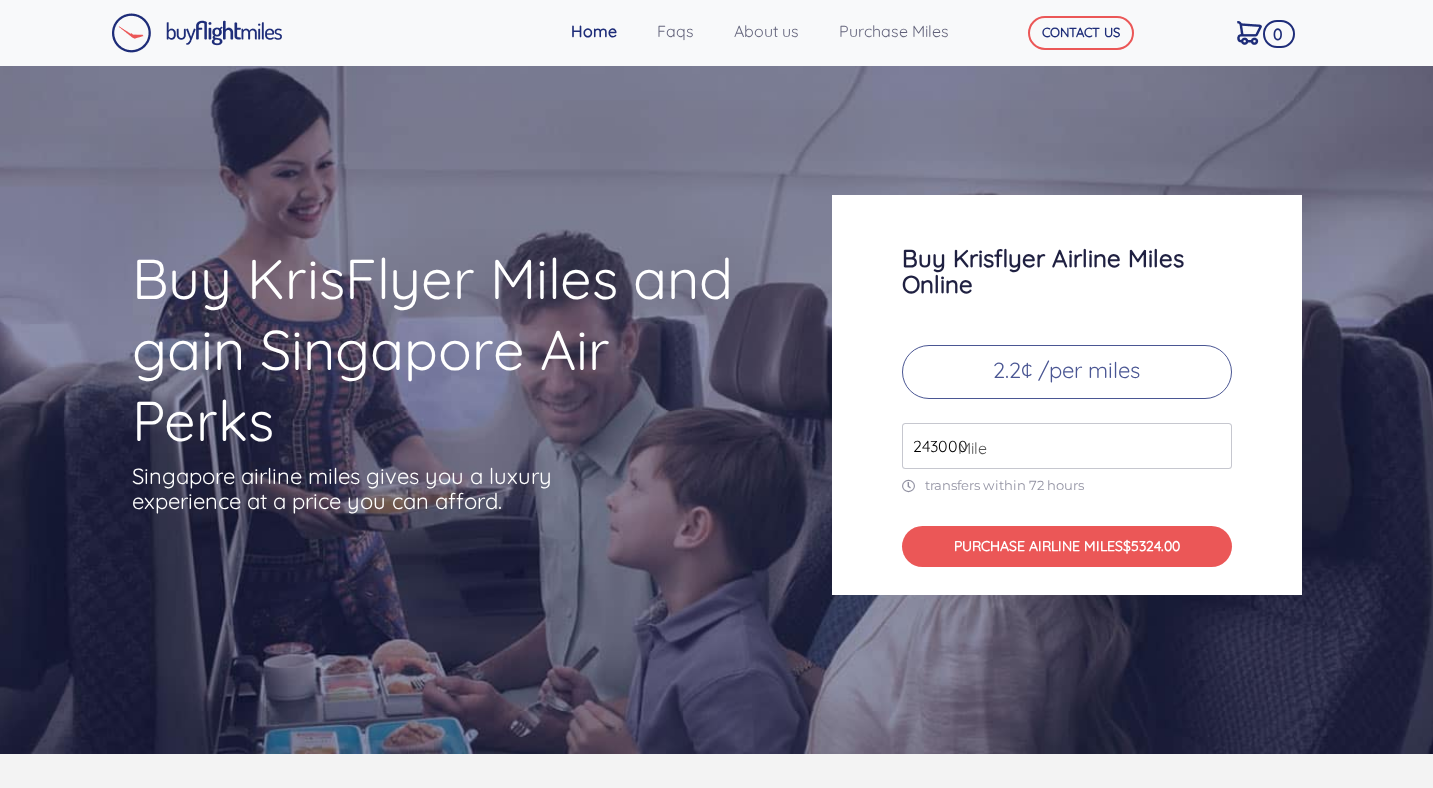 click on "243000" at bounding box center (1067, 446) 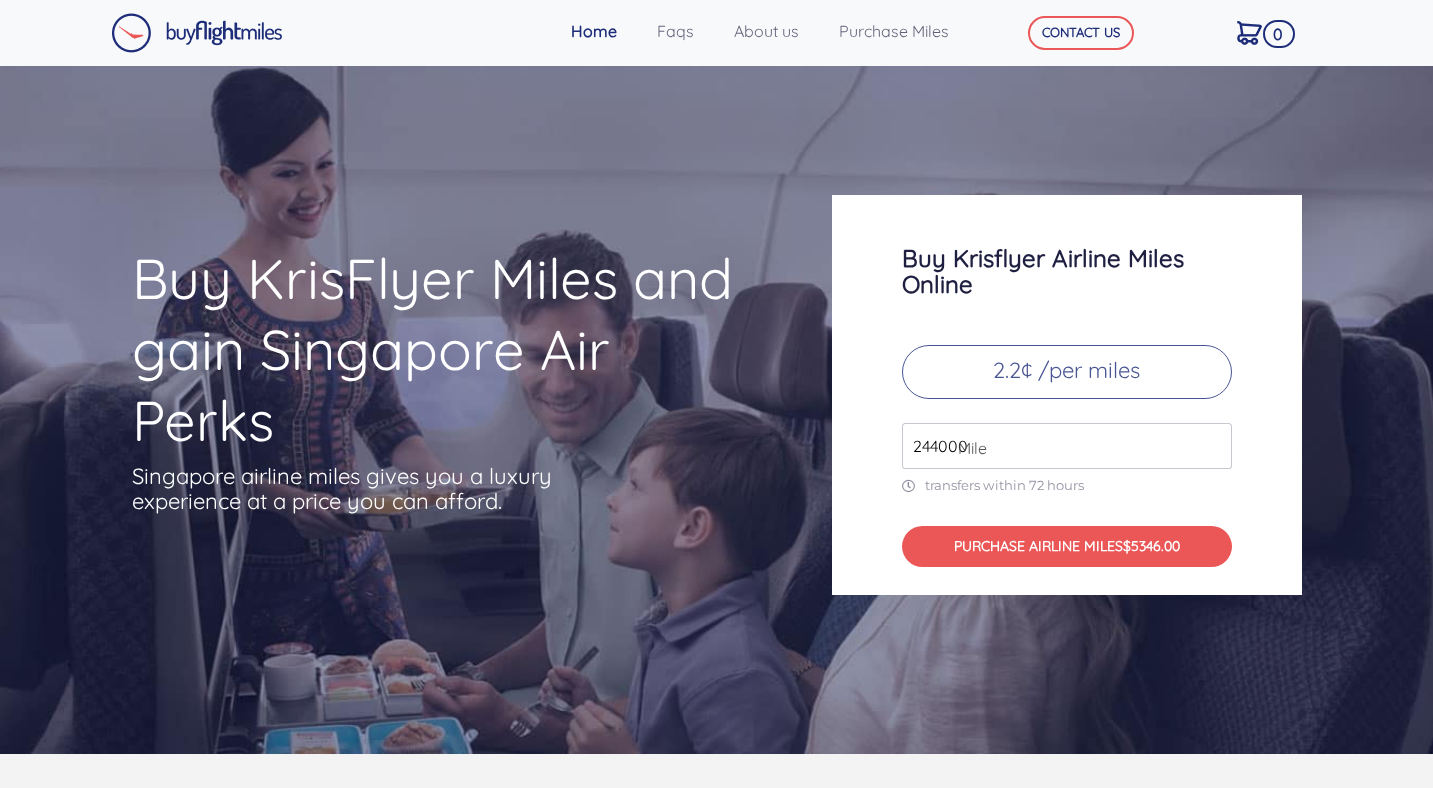 click on "244000" at bounding box center [1067, 446] 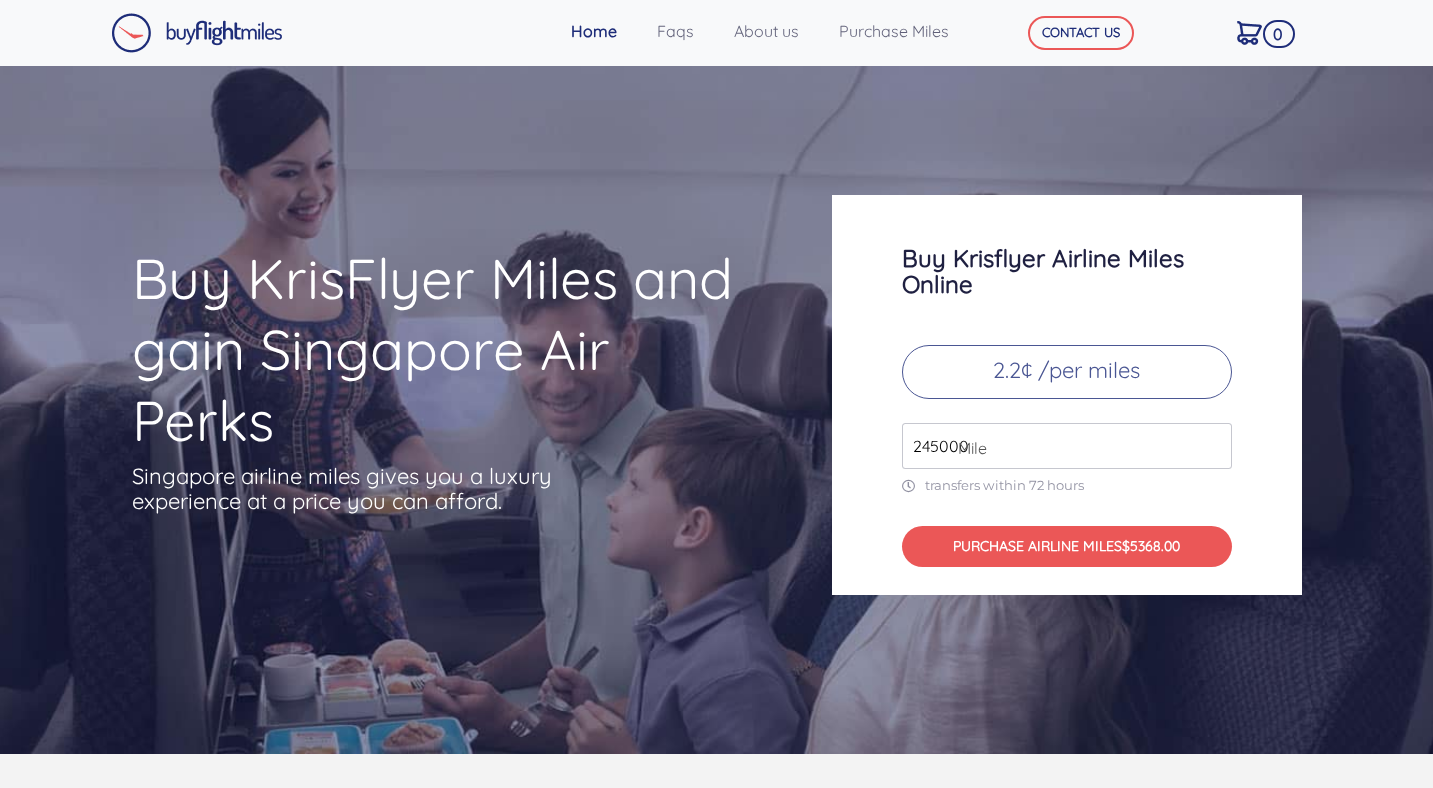 click on "245000" at bounding box center (1067, 446) 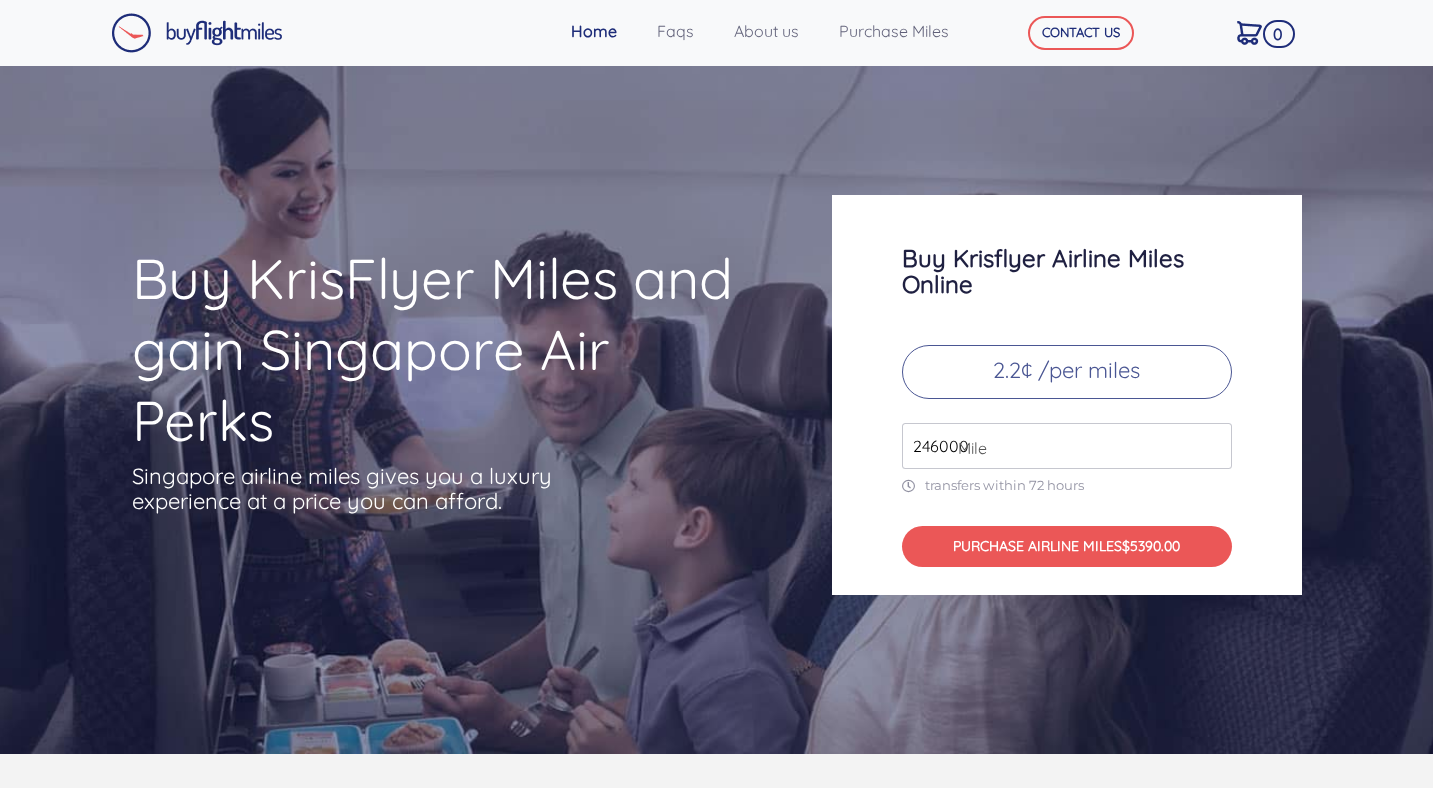 type on "246000" 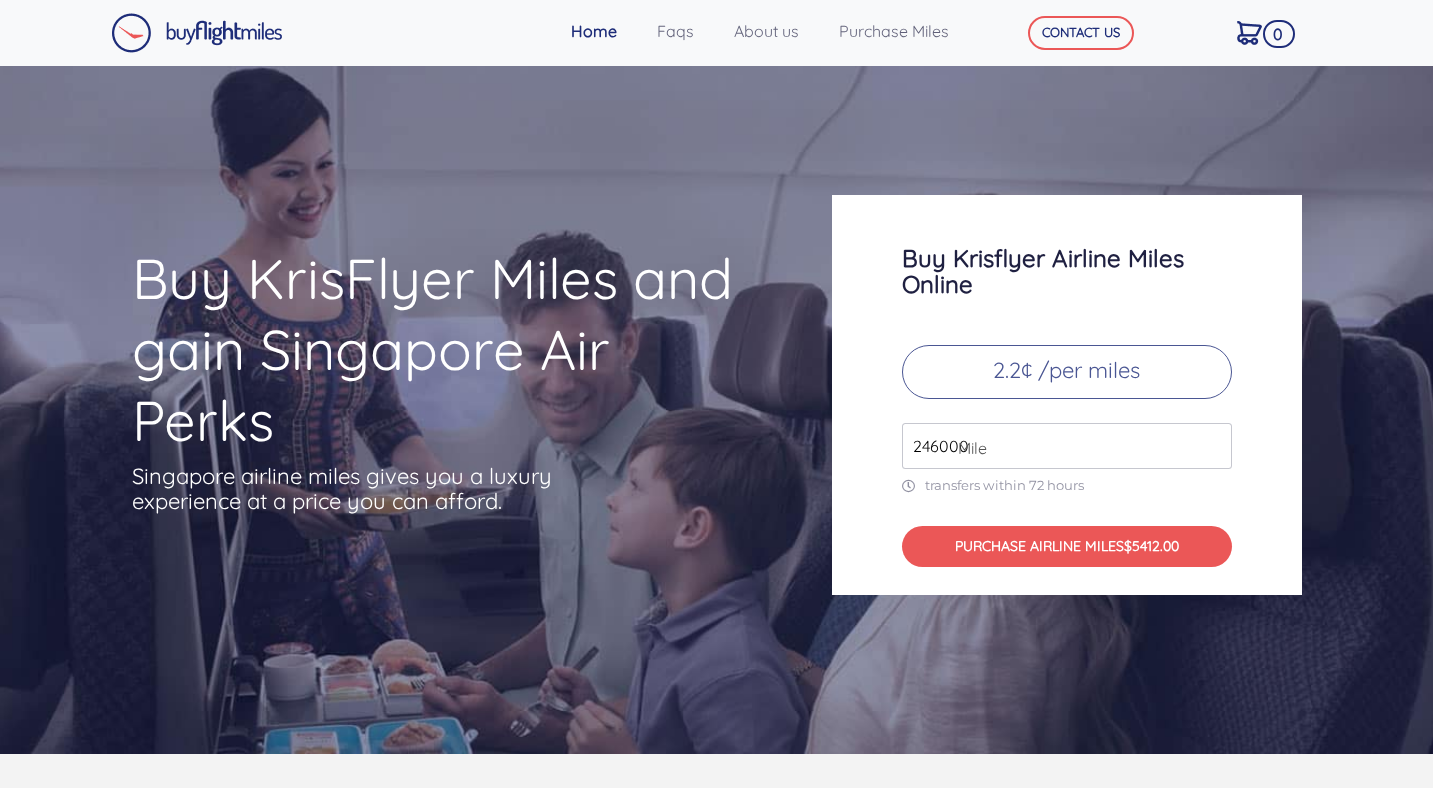 click on "2.2¢ /per miles" at bounding box center (1067, 372) 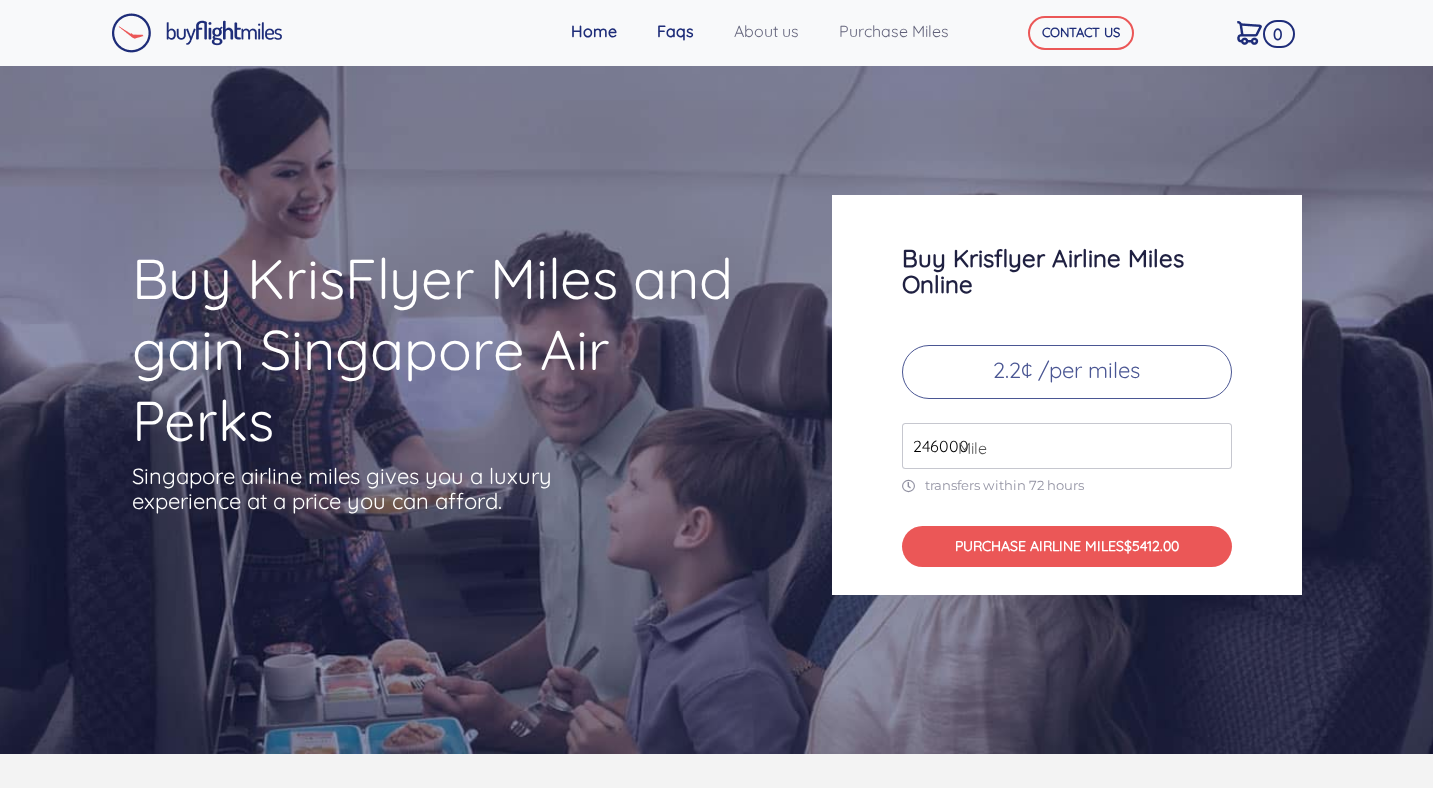 click on "Faqs" at bounding box center [687, 31] 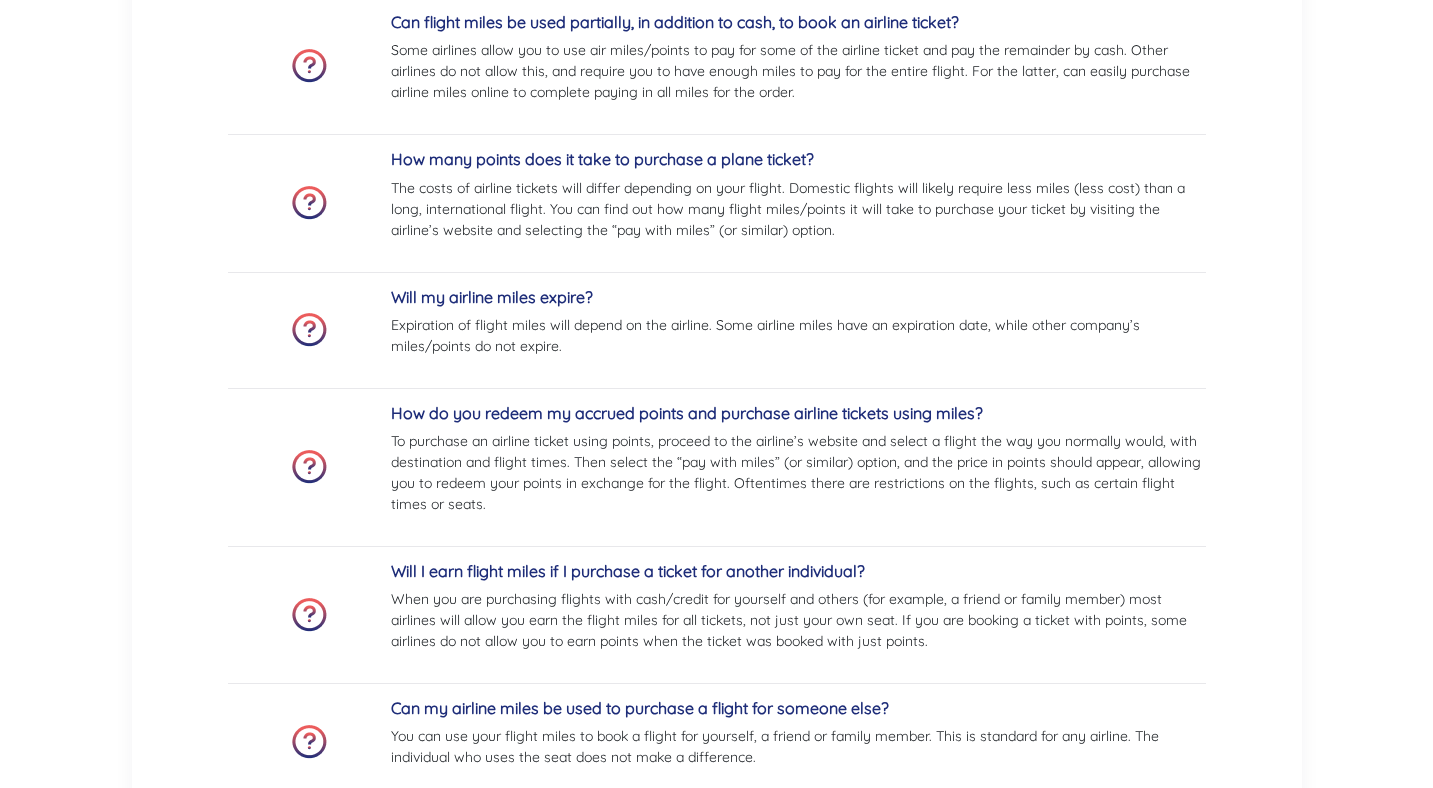 scroll, scrollTop: 559, scrollLeft: 0, axis: vertical 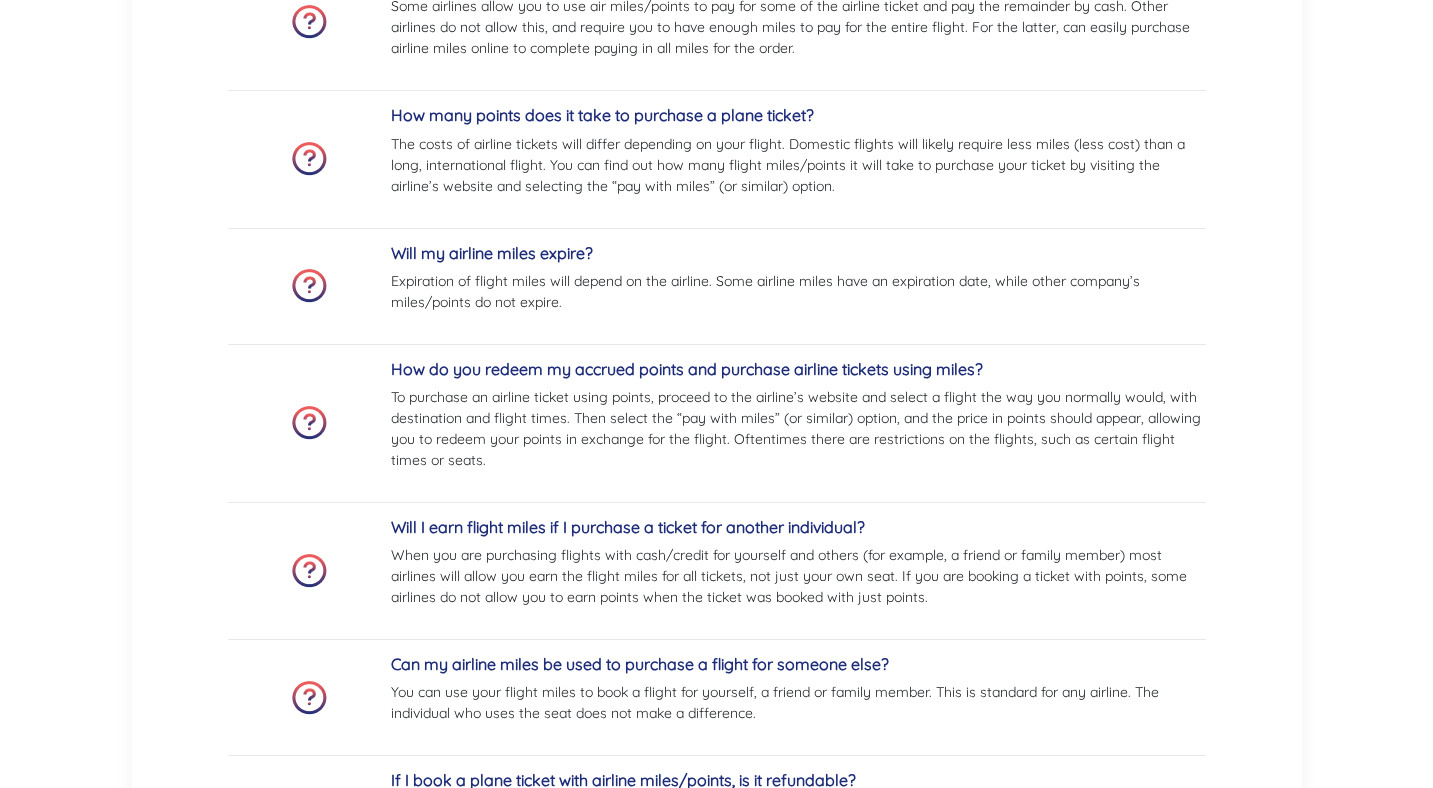 click on "The costs of airline tickets will differ depending on your flight. Domestic flights will likely require less miles (less cost) than a long, international flight. You can find out how many flight miles/points it will take to purchase your ticket by visiting the airline’s website and selecting the “pay with miles” (or similar) option." at bounding box center (798, 165) 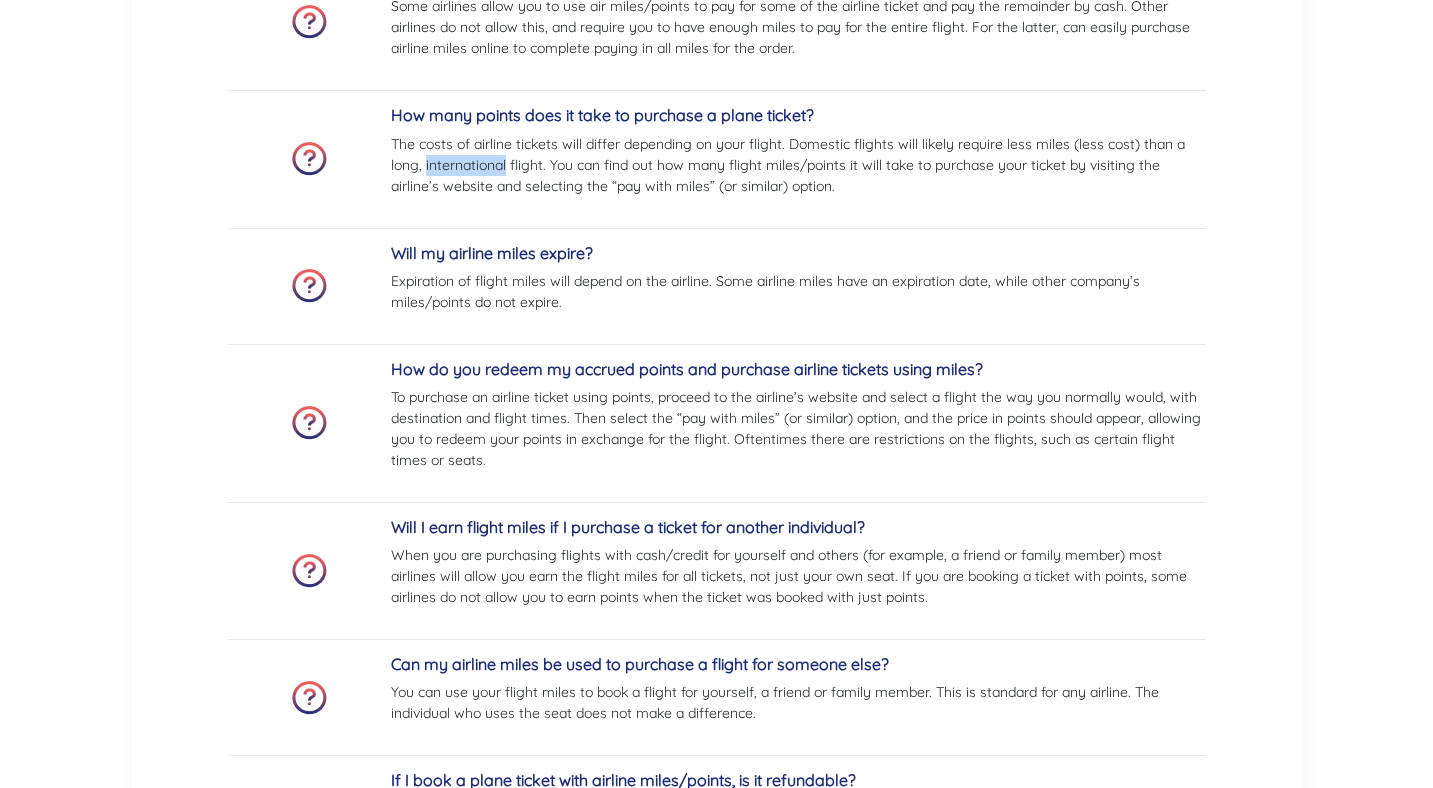 click on "The costs of airline tickets will differ depending on your flight. Domestic flights will likely require less miles (less cost) than a long, international flight. You can find out how many flight miles/points it will take to purchase your ticket by visiting the airline’s website and selecting the “pay with miles” (or similar) option." at bounding box center (798, 165) 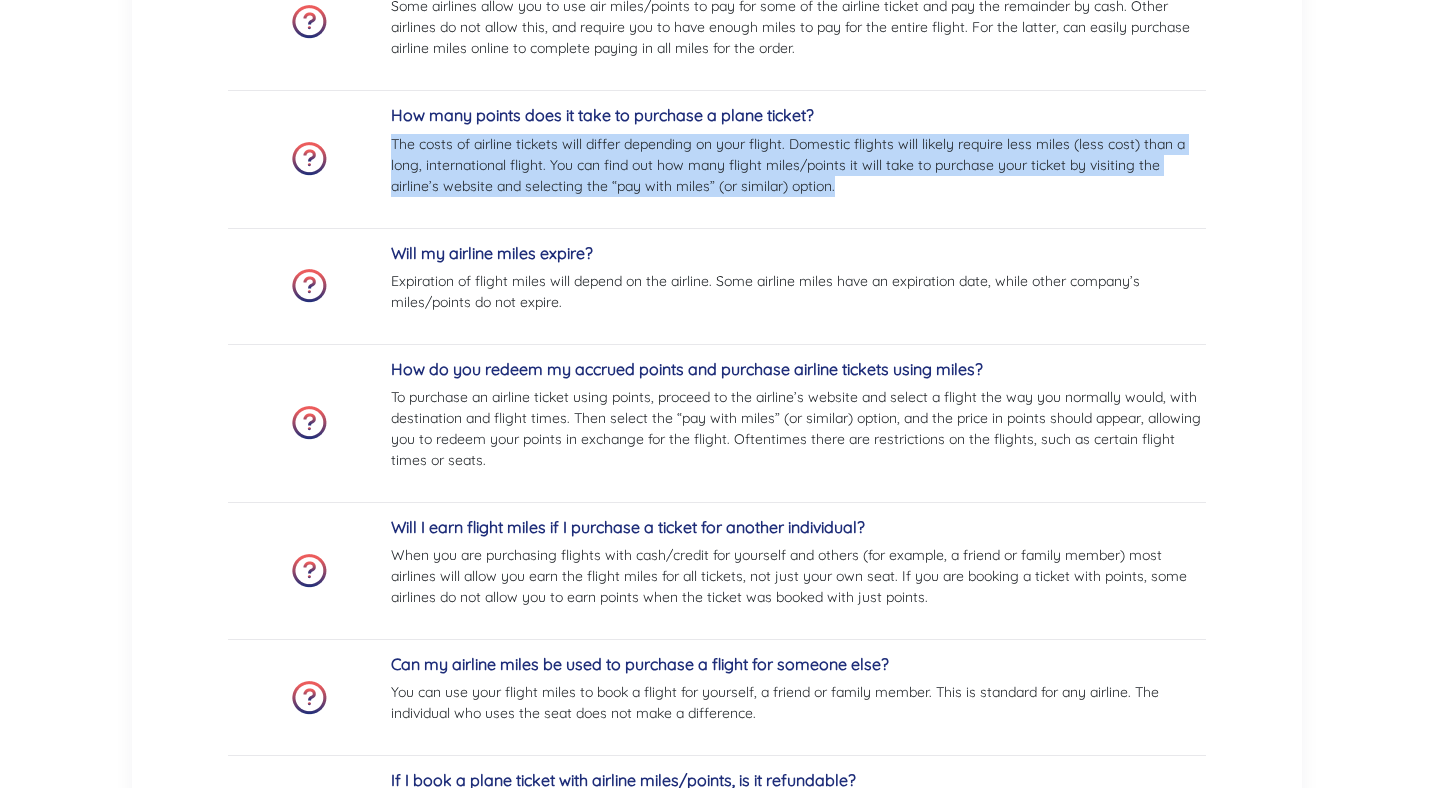 click on "The costs of airline tickets will differ depending on your flight. Domestic flights will likely require less miles (less cost) than a long, international flight. You can find out how many flight miles/points it will take to purchase your ticket by visiting the airline’s website and selecting the “pay with miles” (or similar) option." at bounding box center [798, 165] 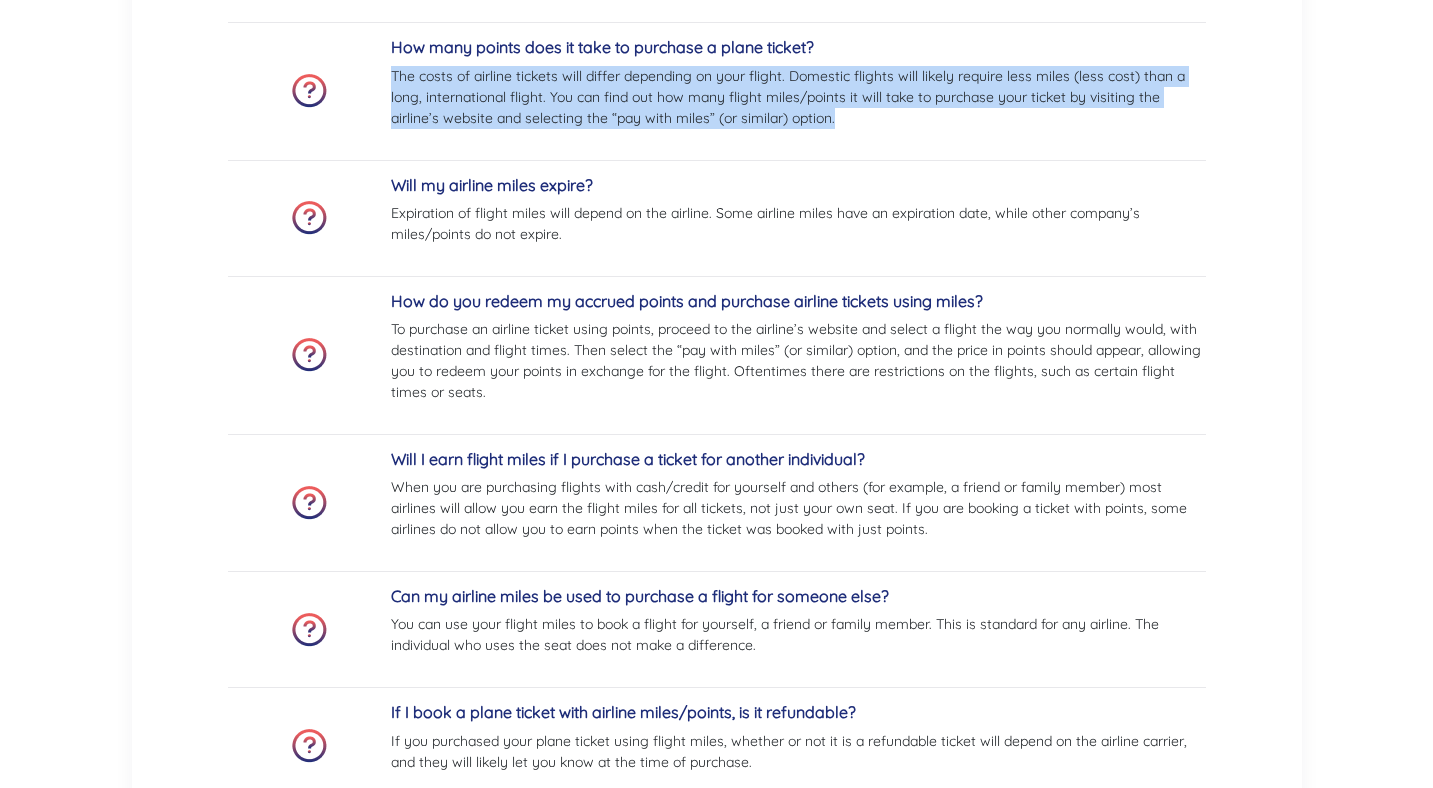 scroll, scrollTop: 666, scrollLeft: 0, axis: vertical 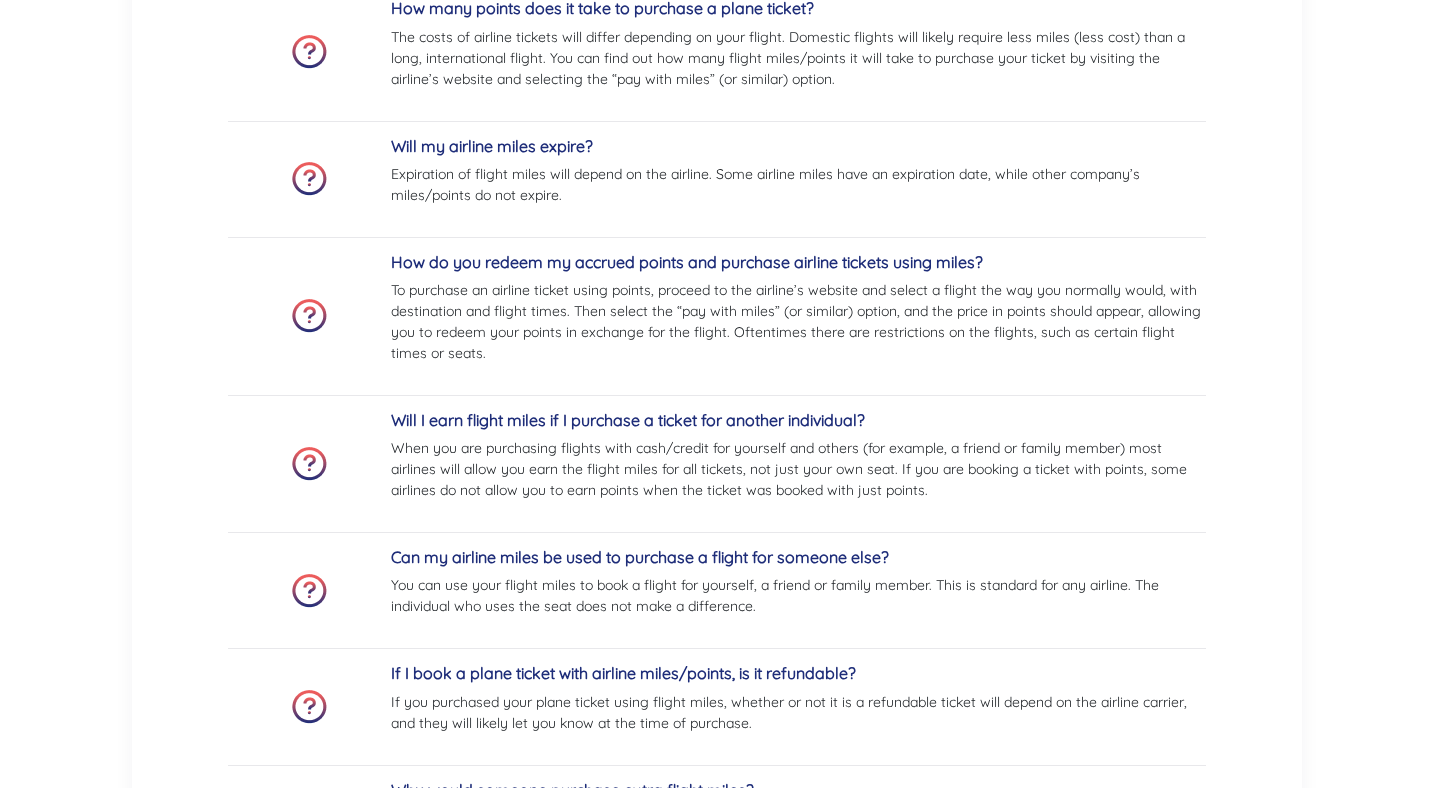 click on "Expiration of flight miles will depend on the airline. Some airline miles have an expiration date, while other company’s miles/points do not expire." at bounding box center (798, 185) 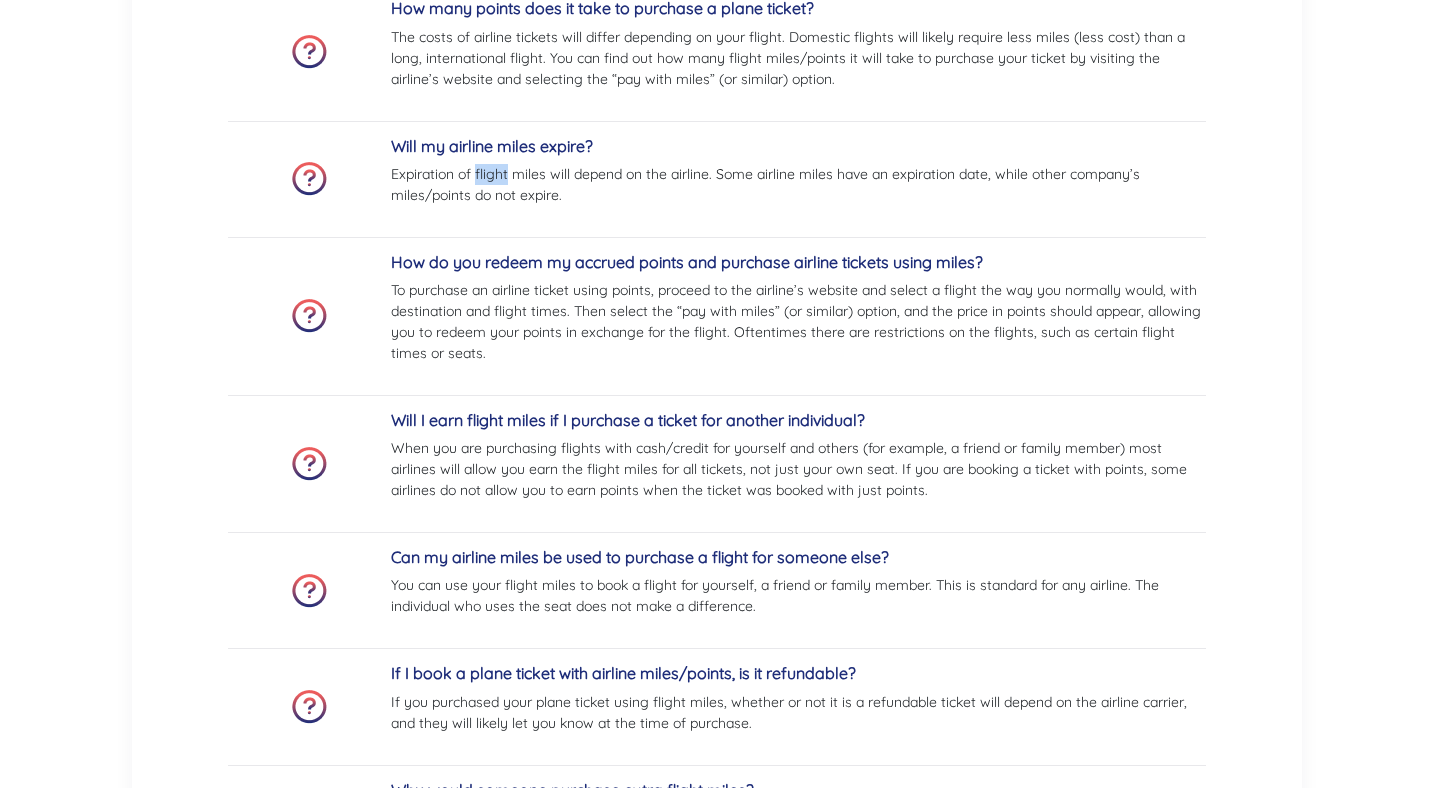 click on "Expiration of flight miles will depend on the airline. Some airline miles have an expiration date, while other company’s miles/points do not expire." at bounding box center [798, 185] 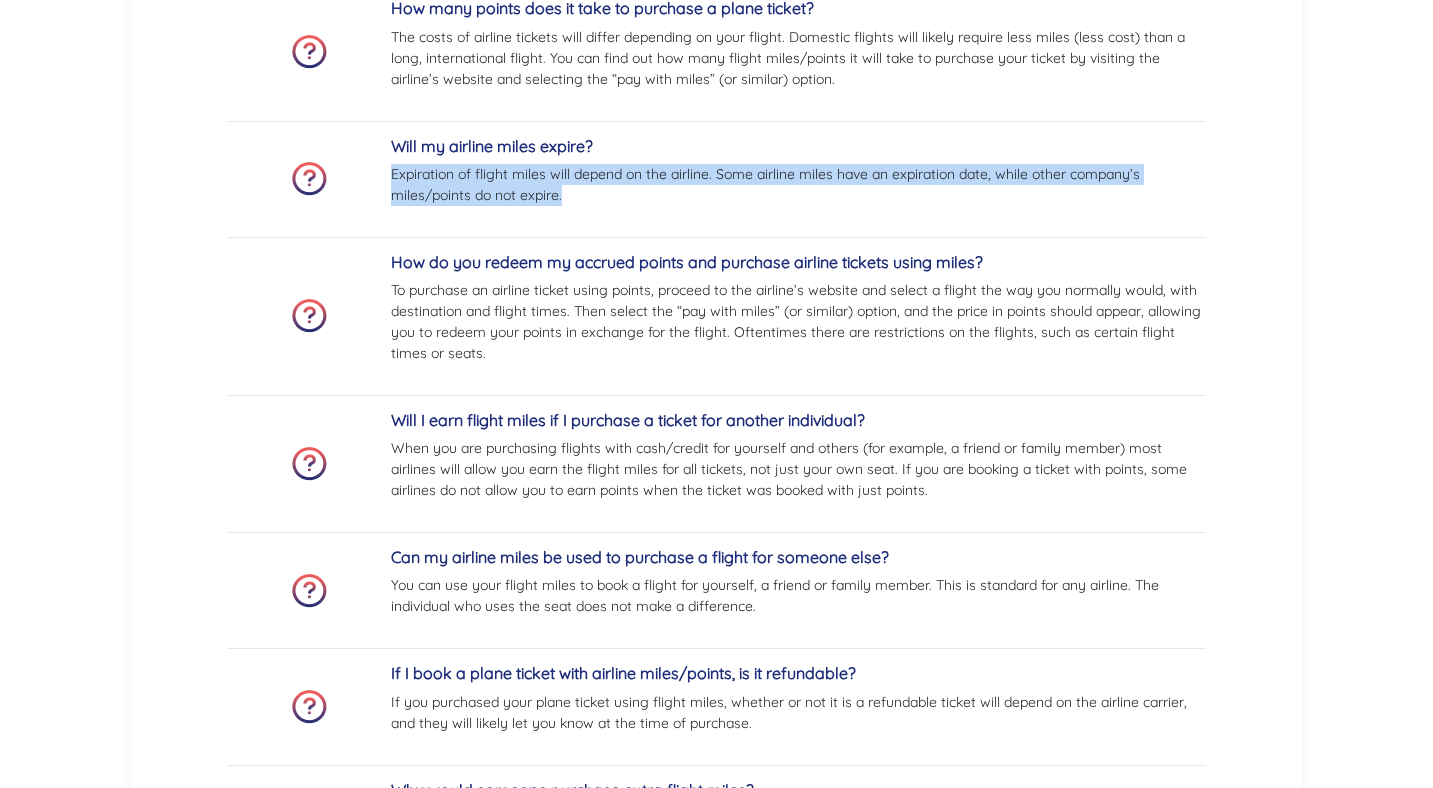 click on "Expiration of flight miles will depend on the airline. Some airline miles have an expiration date, while other company’s miles/points do not expire." at bounding box center [798, 185] 